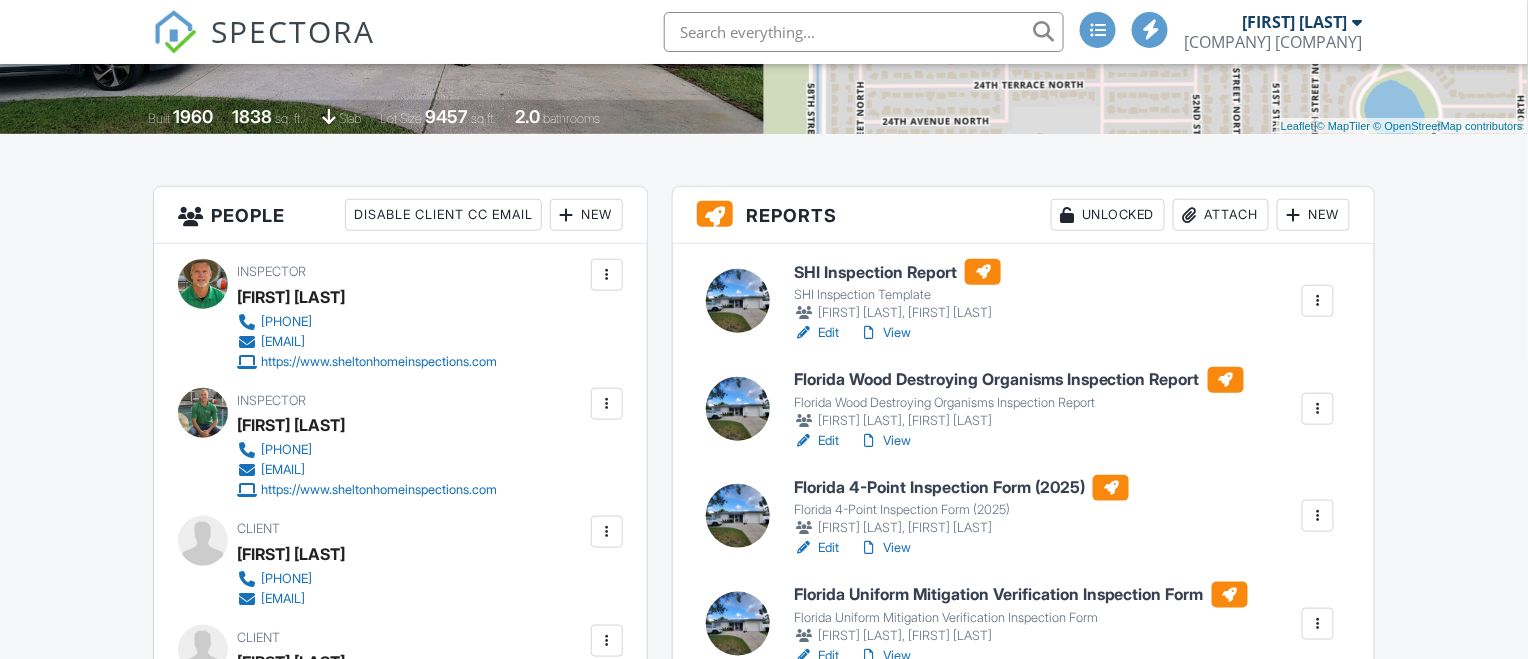 scroll, scrollTop: 666, scrollLeft: 0, axis: vertical 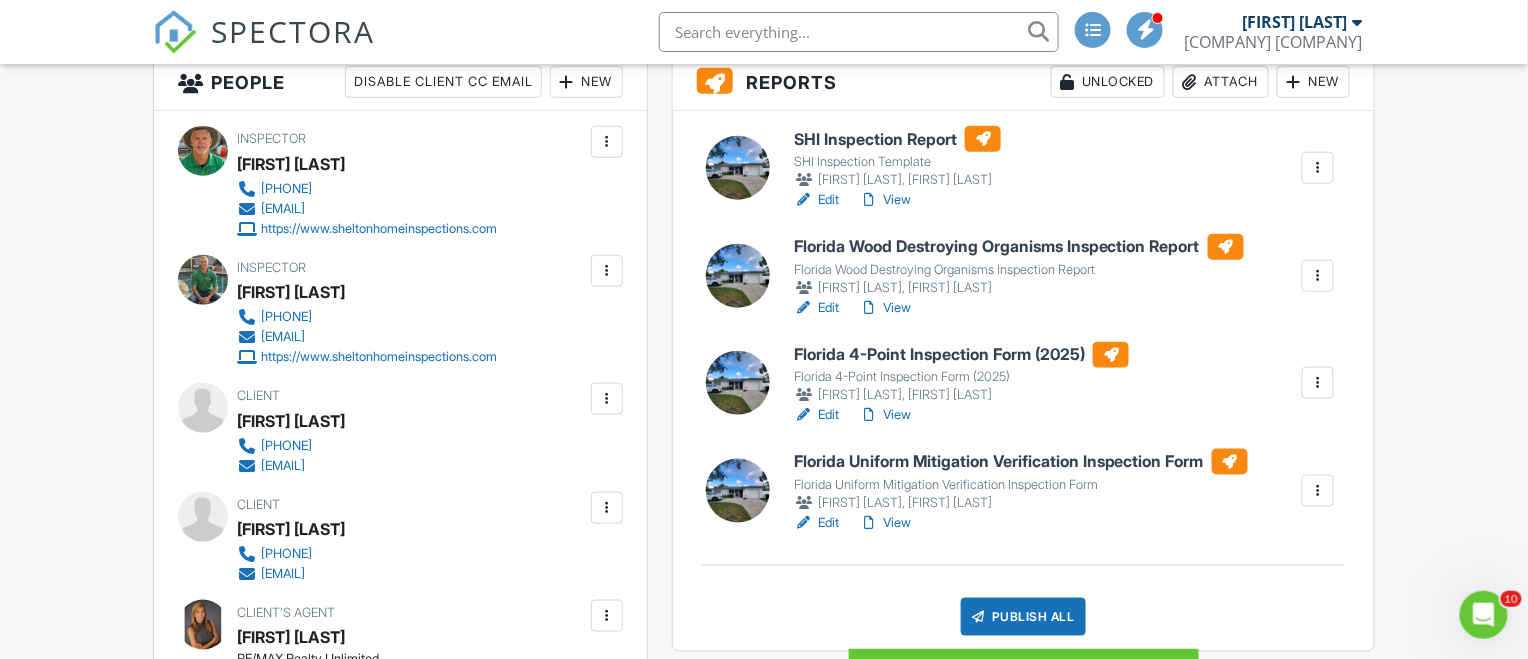 click on "Publish All" at bounding box center [1023, 617] 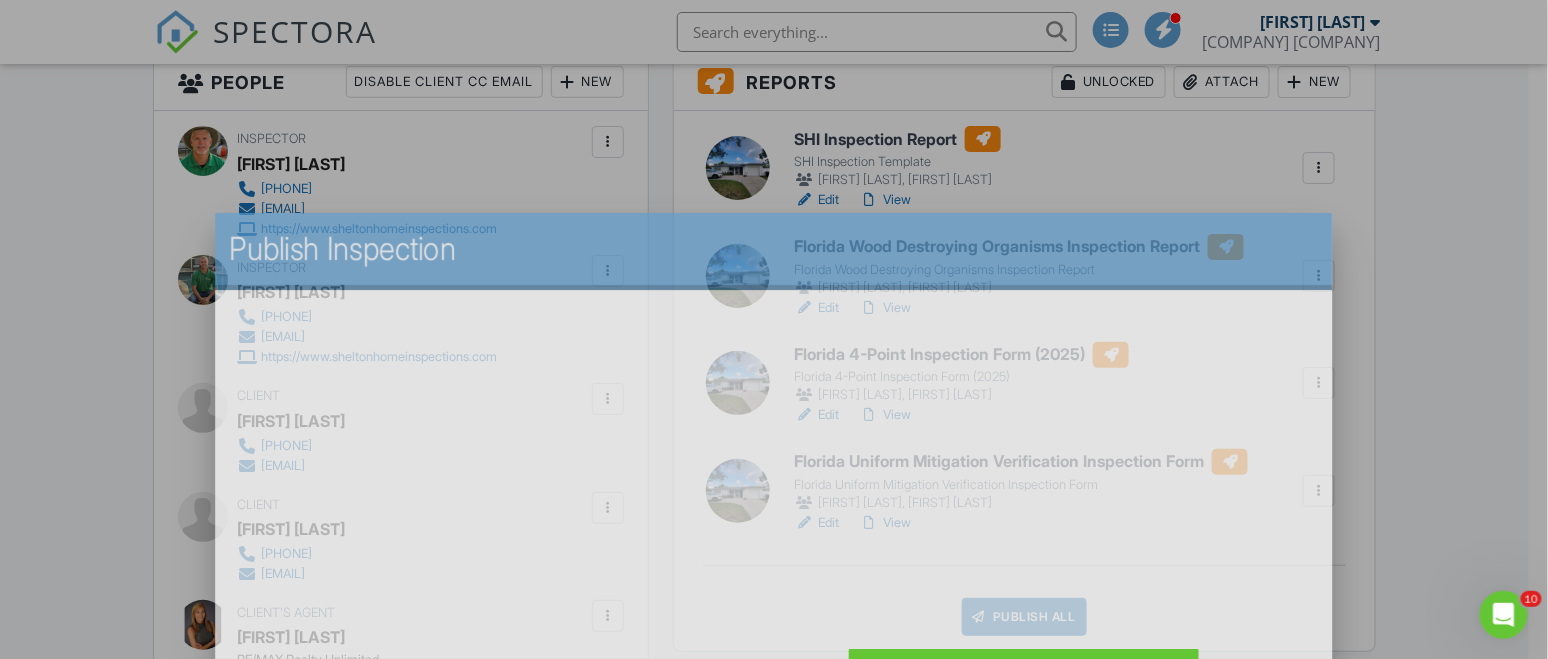 scroll, scrollTop: 0, scrollLeft: 0, axis: both 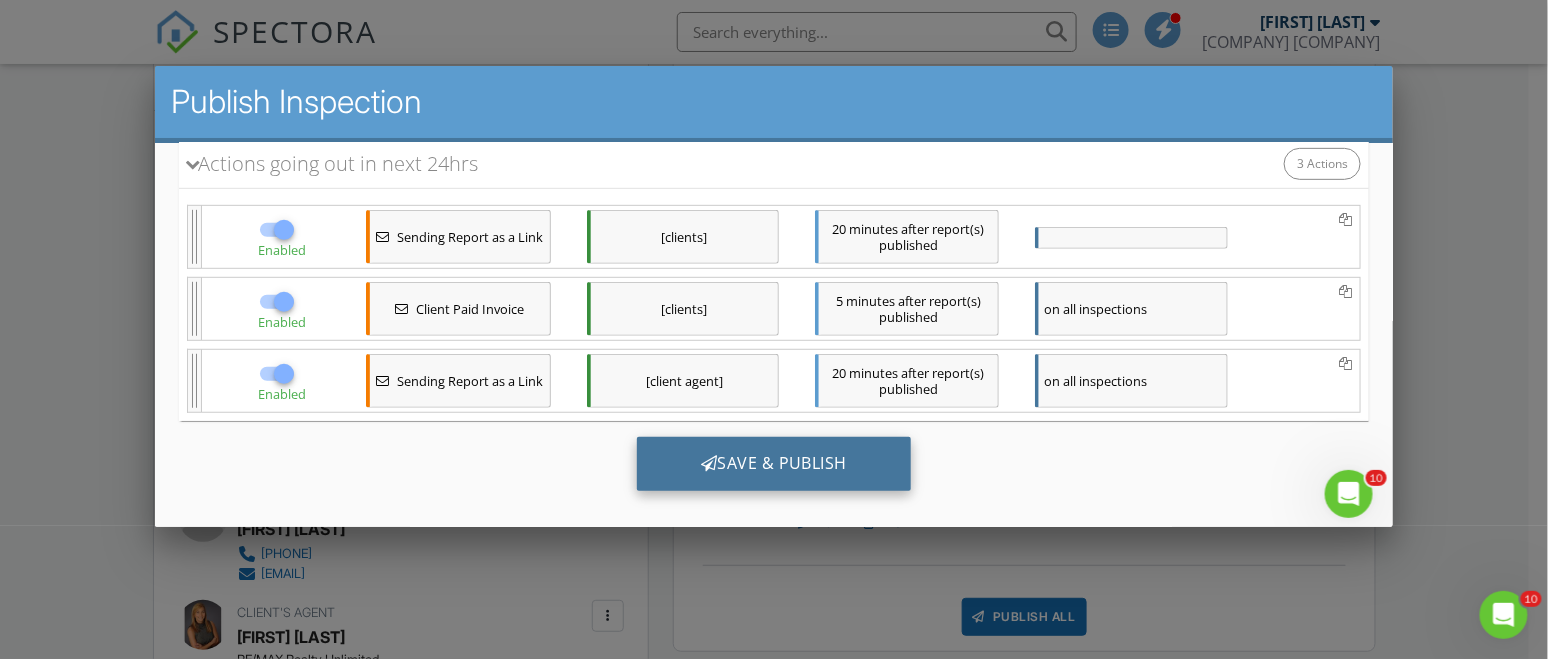 click on "Save & Publish" at bounding box center [773, 463] 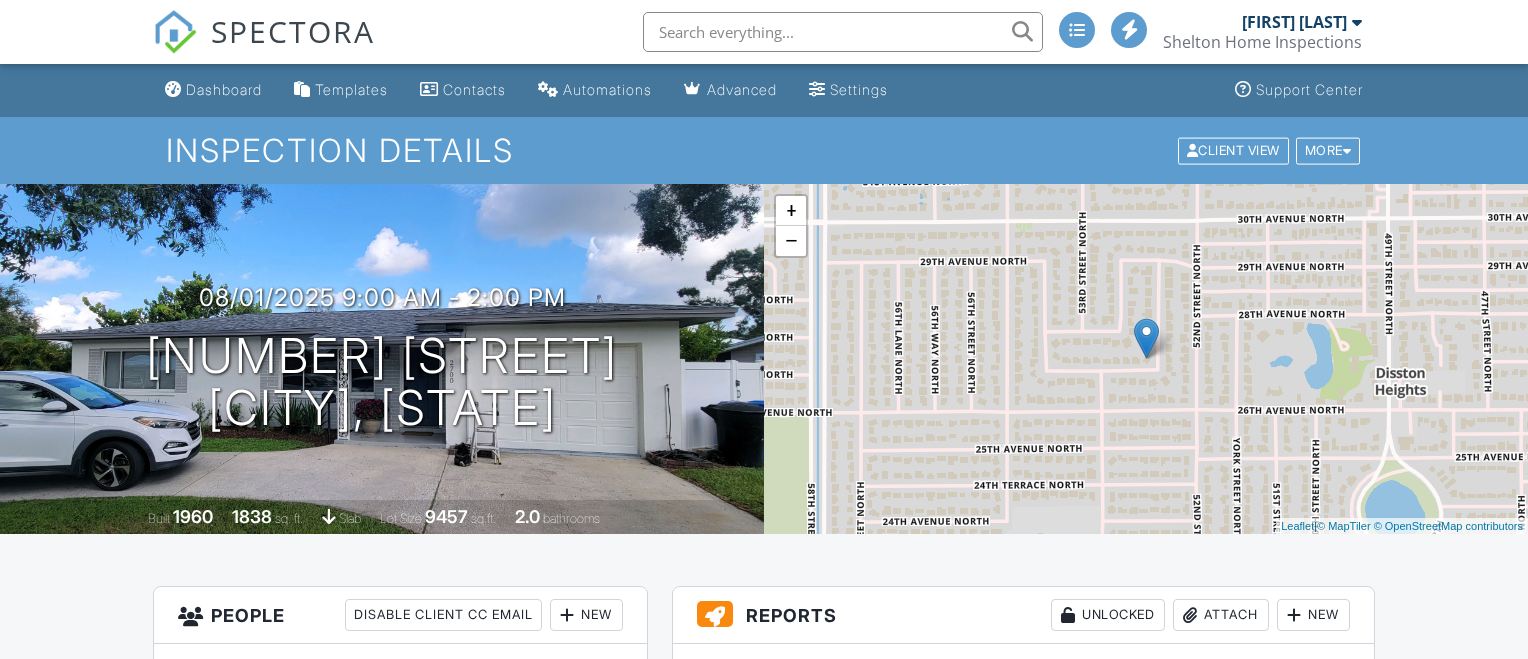 scroll, scrollTop: 0, scrollLeft: 0, axis: both 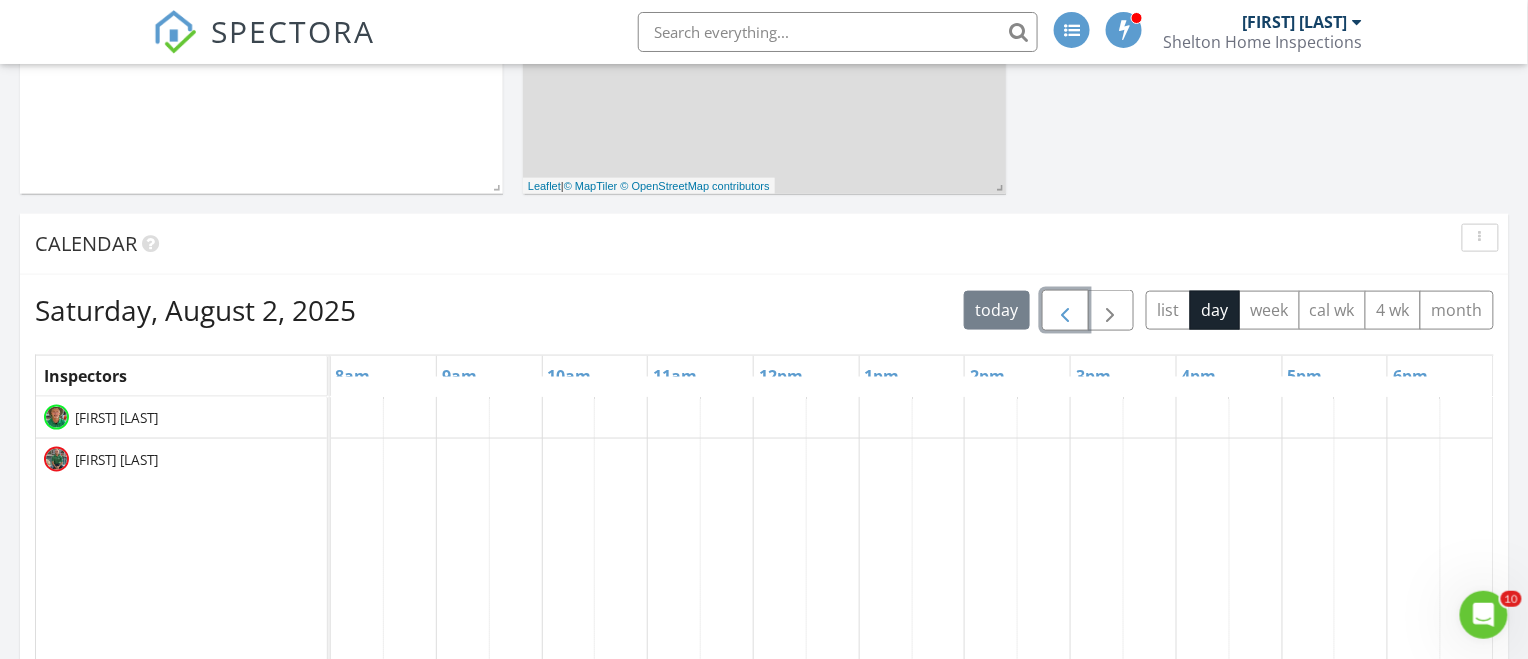 click at bounding box center [1065, 311] 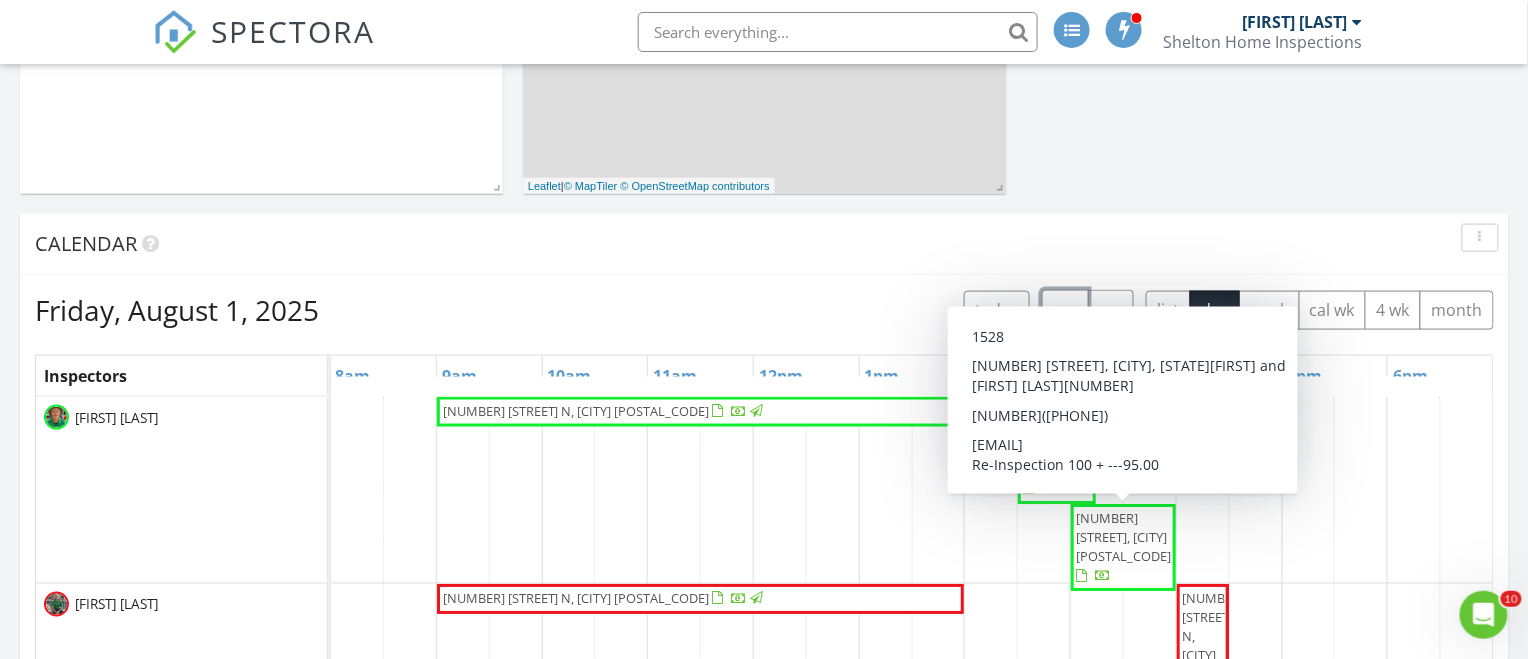 click on "[NUMBER] [STREET], [CITY] [POSTAL_CODE]" at bounding box center [1124, 537] 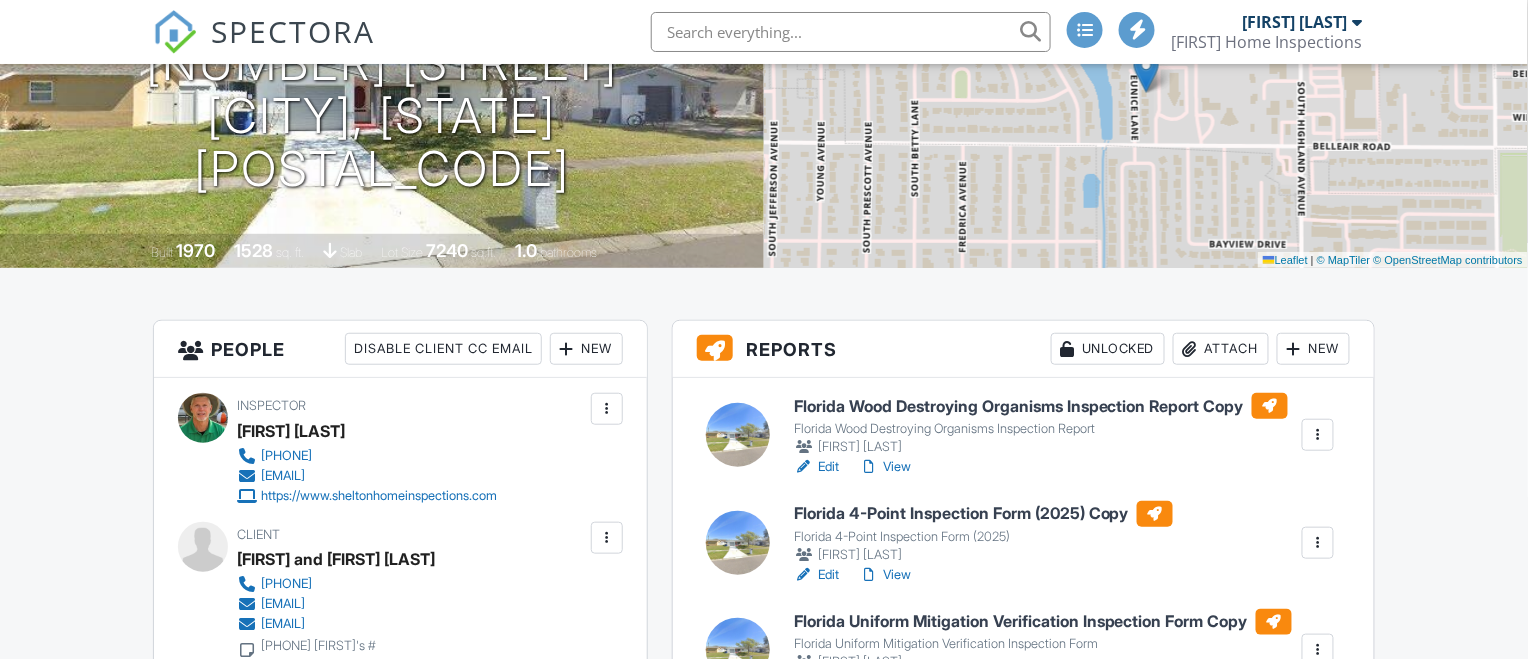 scroll, scrollTop: 533, scrollLeft: 0, axis: vertical 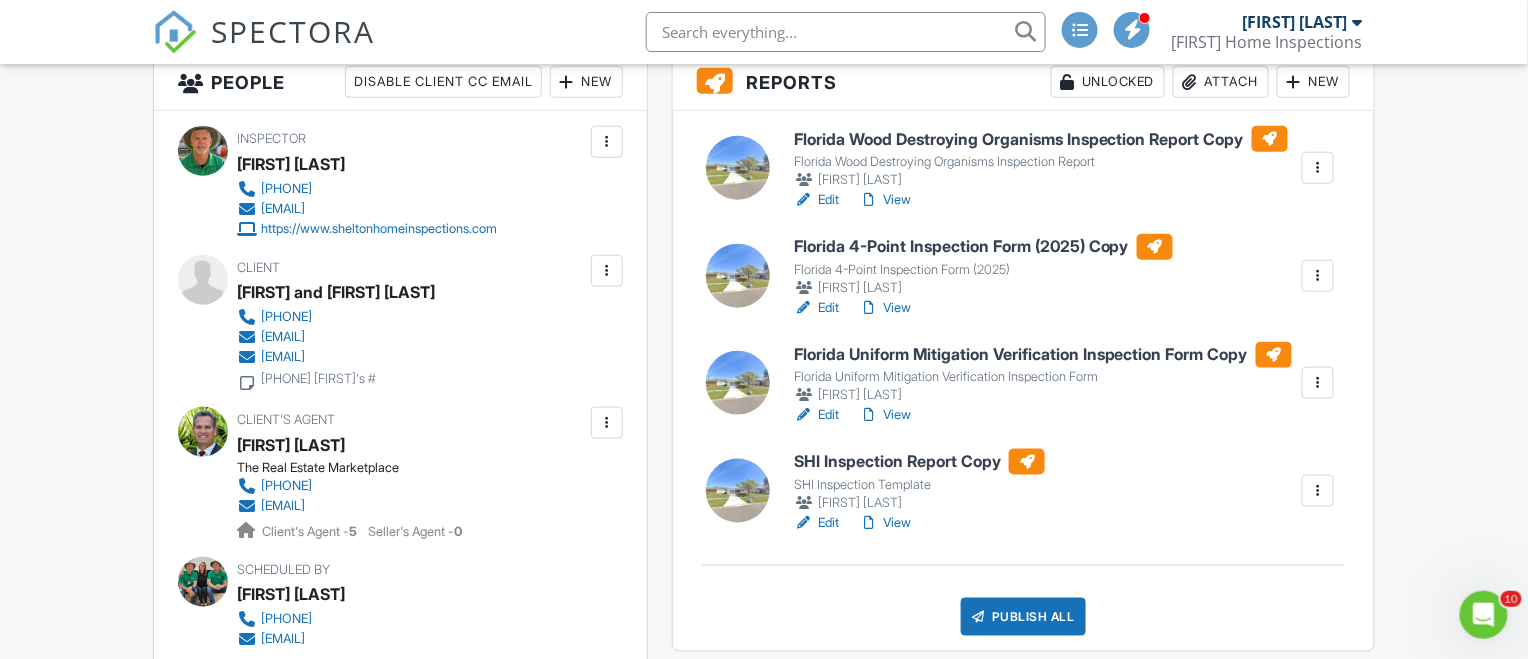 click on "View" at bounding box center (885, 308) 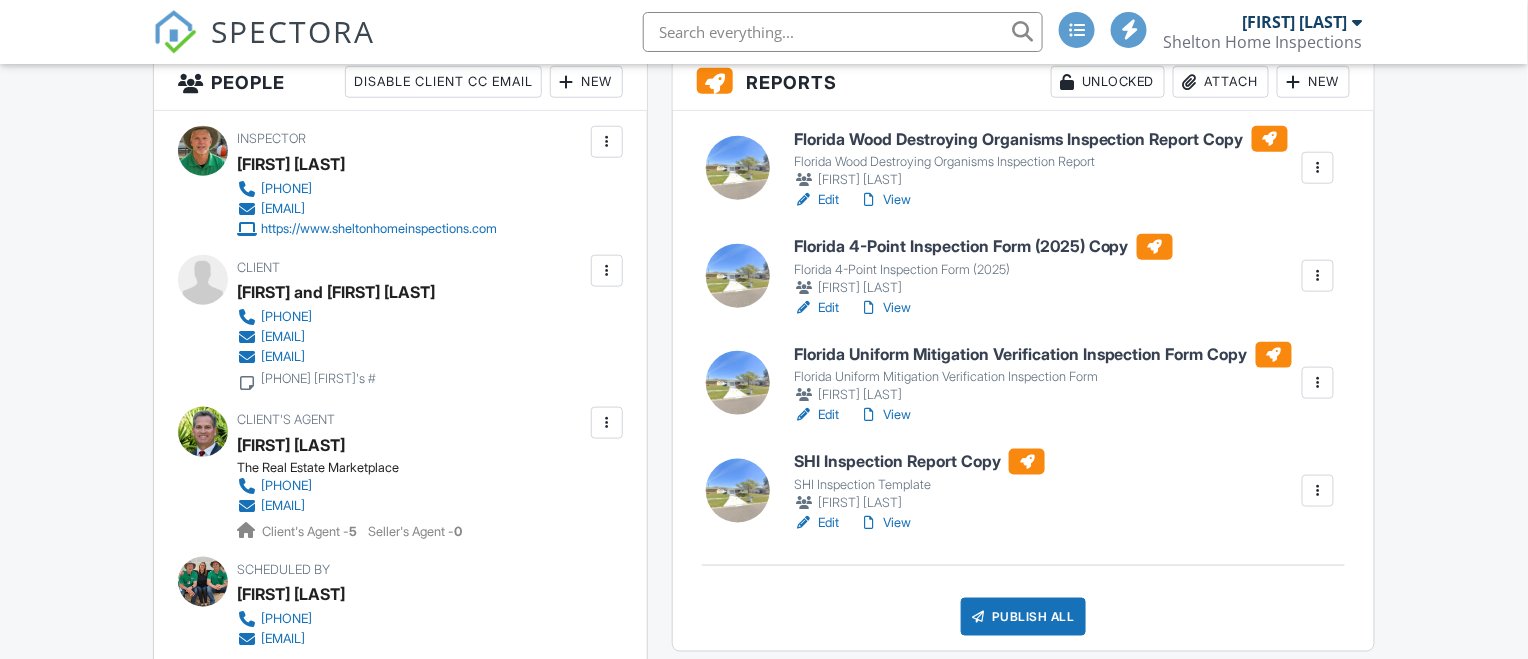 scroll, scrollTop: 533, scrollLeft: 0, axis: vertical 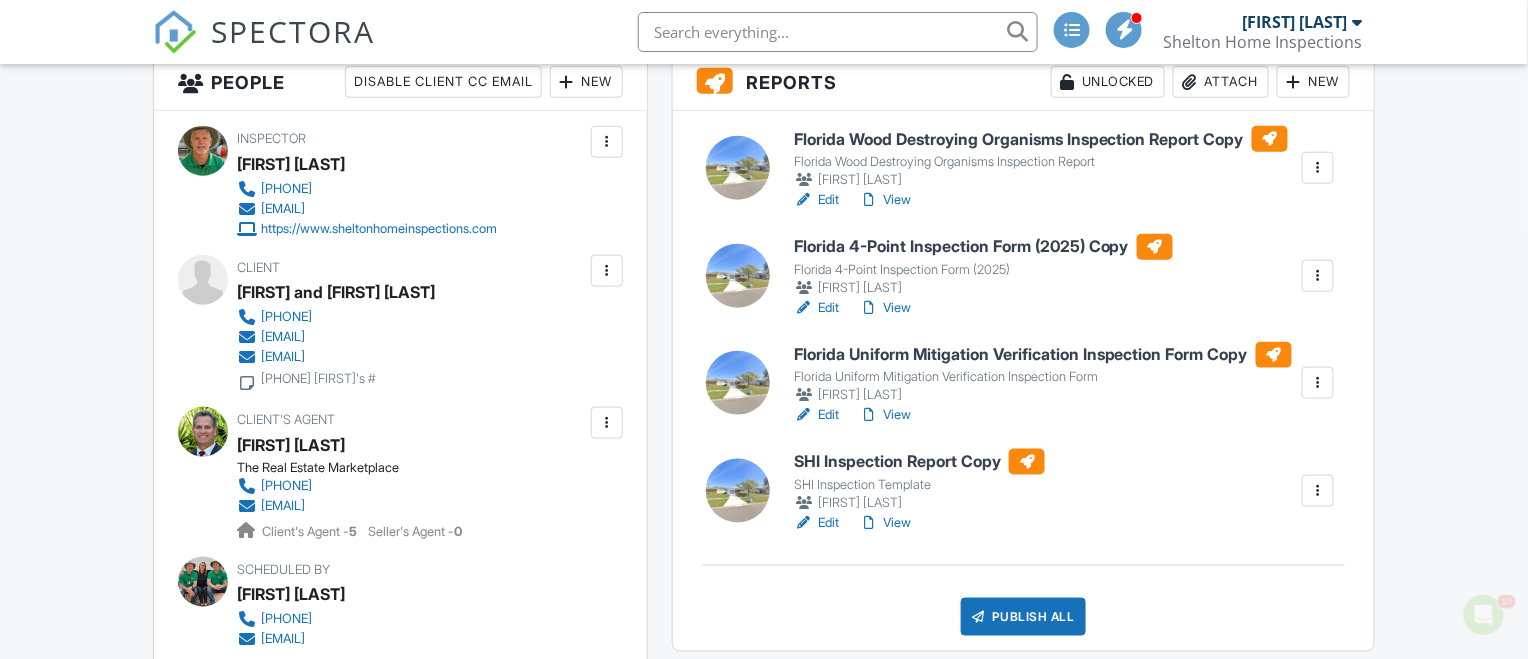 click on "View" at bounding box center [885, 415] 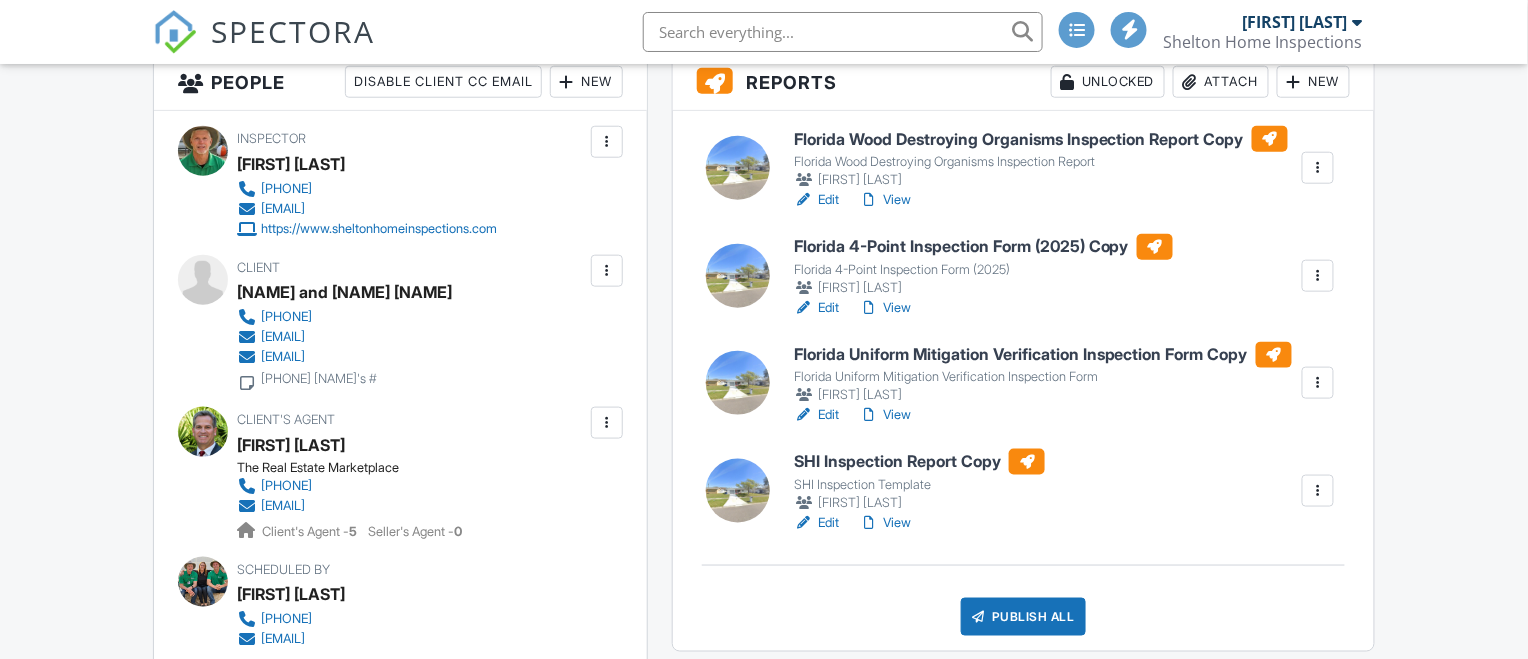 scroll, scrollTop: 533, scrollLeft: 0, axis: vertical 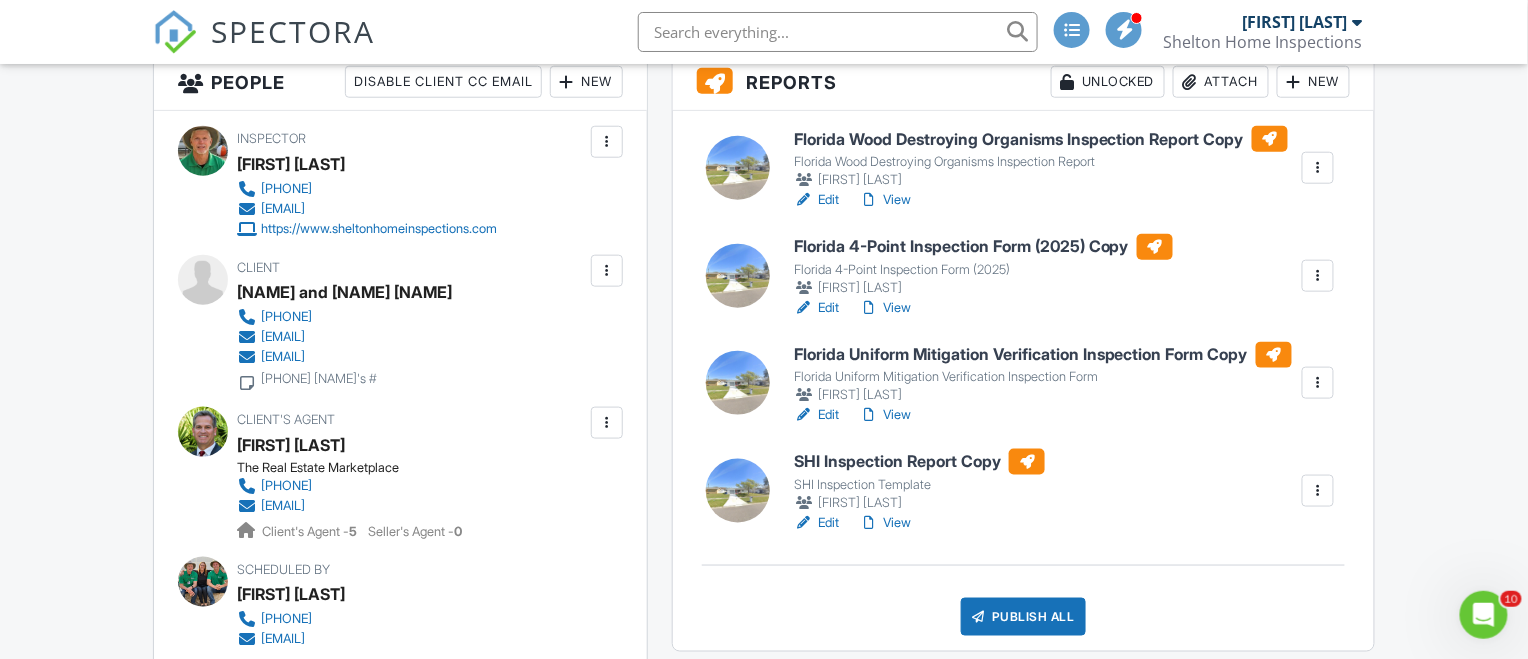 click on "Edit" at bounding box center [816, 415] 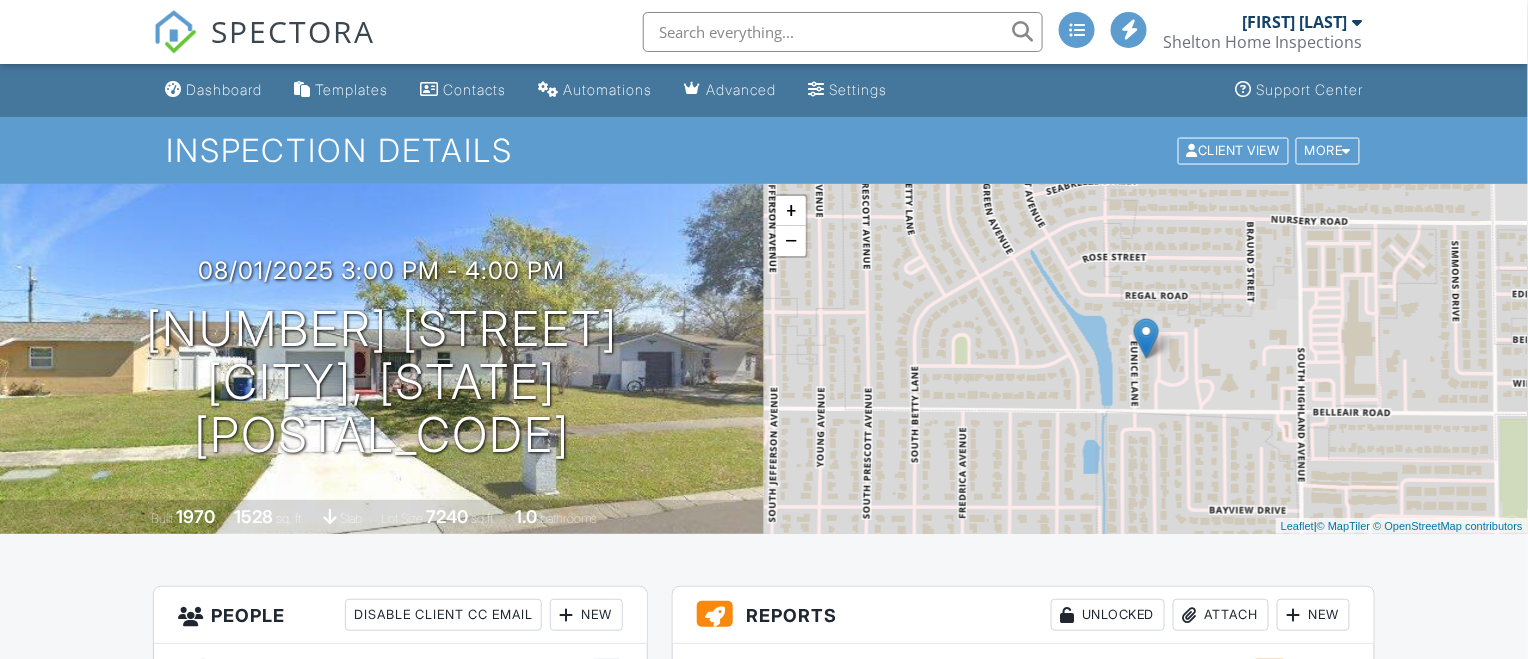 scroll, scrollTop: 400, scrollLeft: 0, axis: vertical 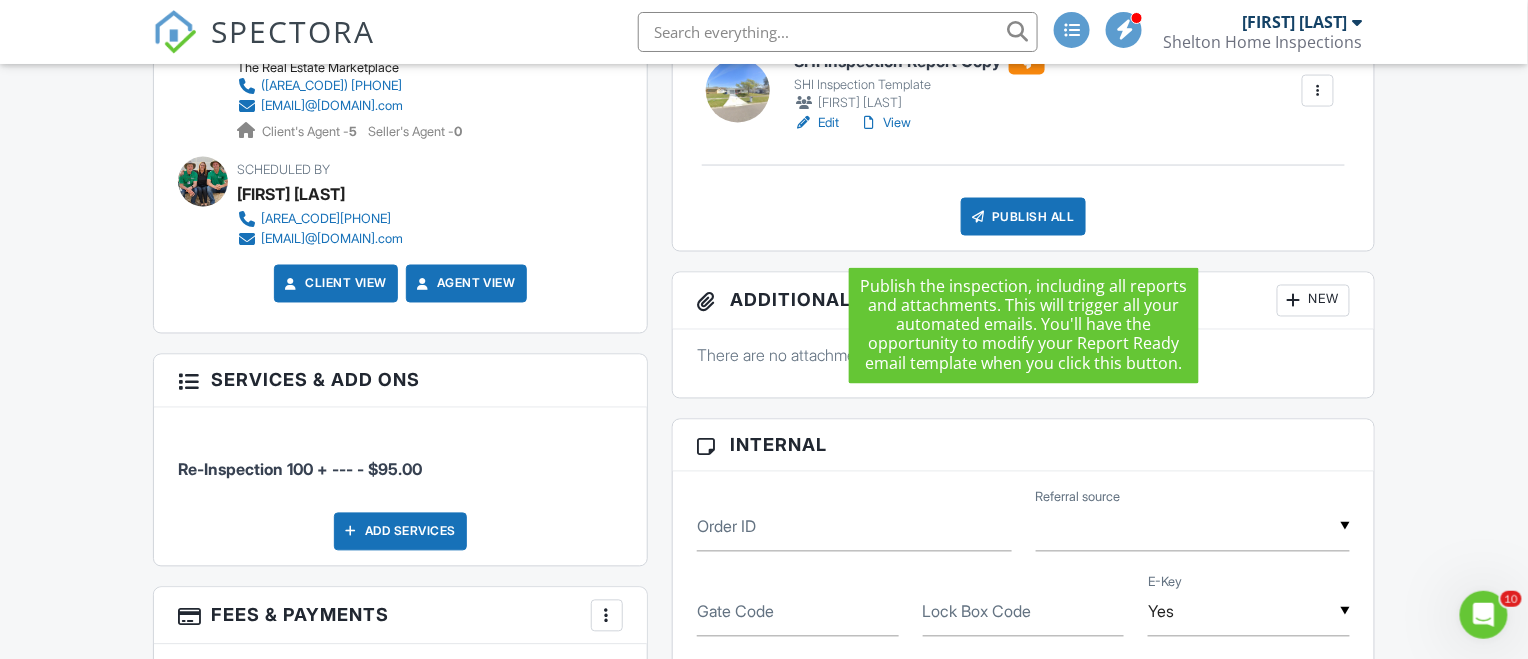 click on "Publish All" at bounding box center [1023, 217] 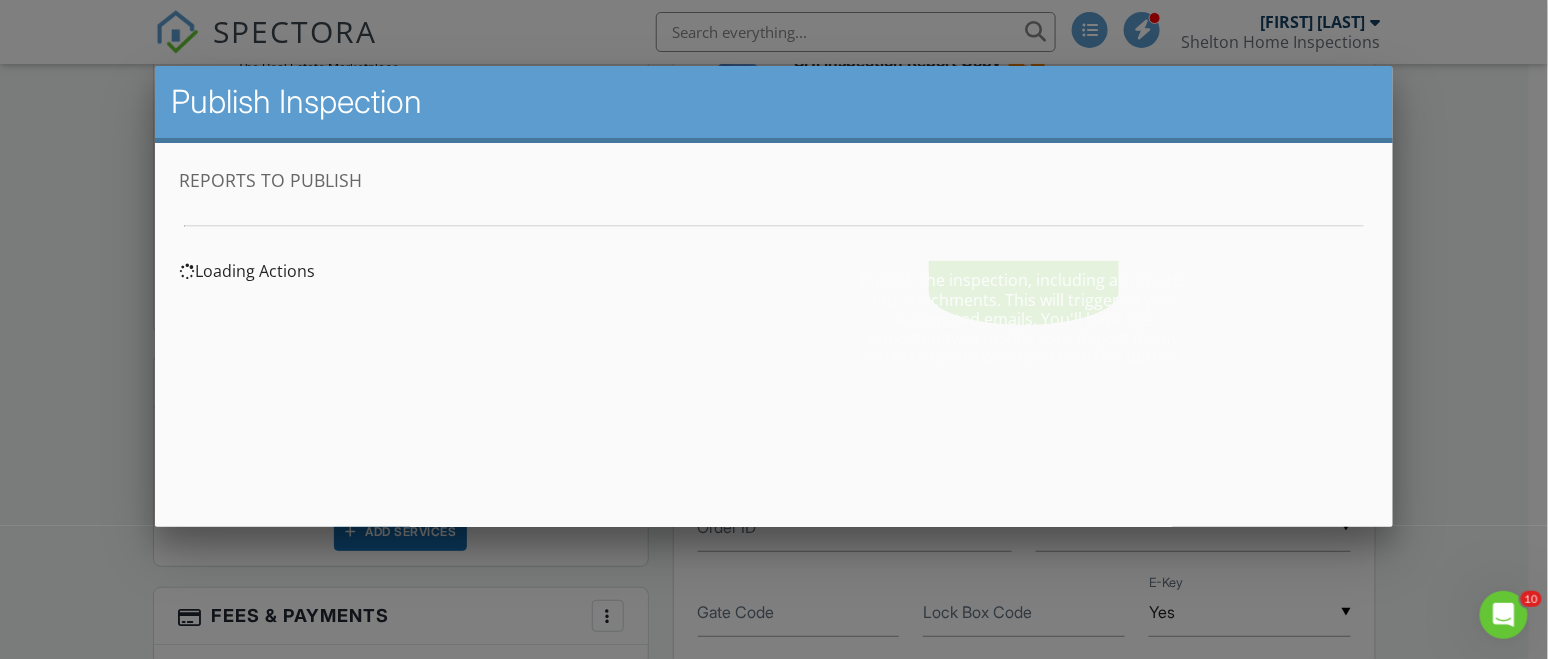 scroll, scrollTop: 0, scrollLeft: 0, axis: both 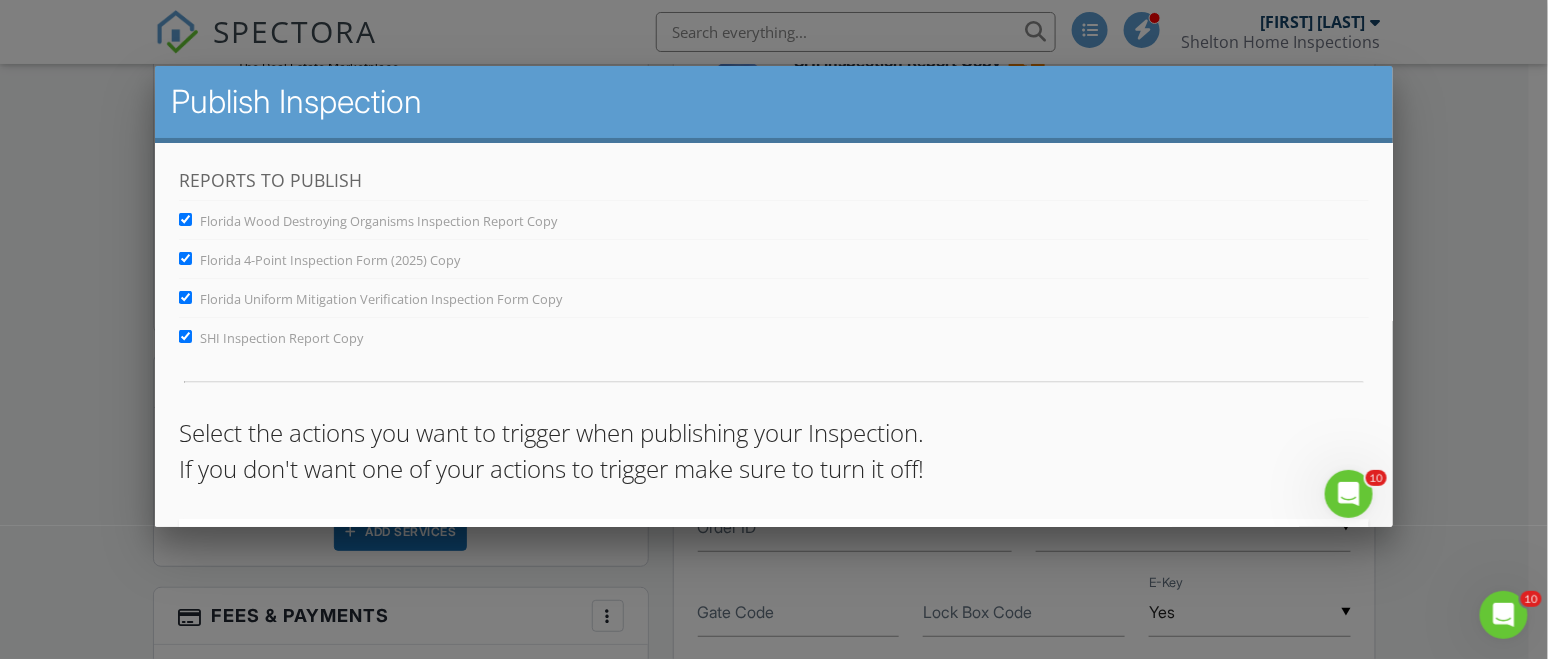 click at bounding box center (774, 312) 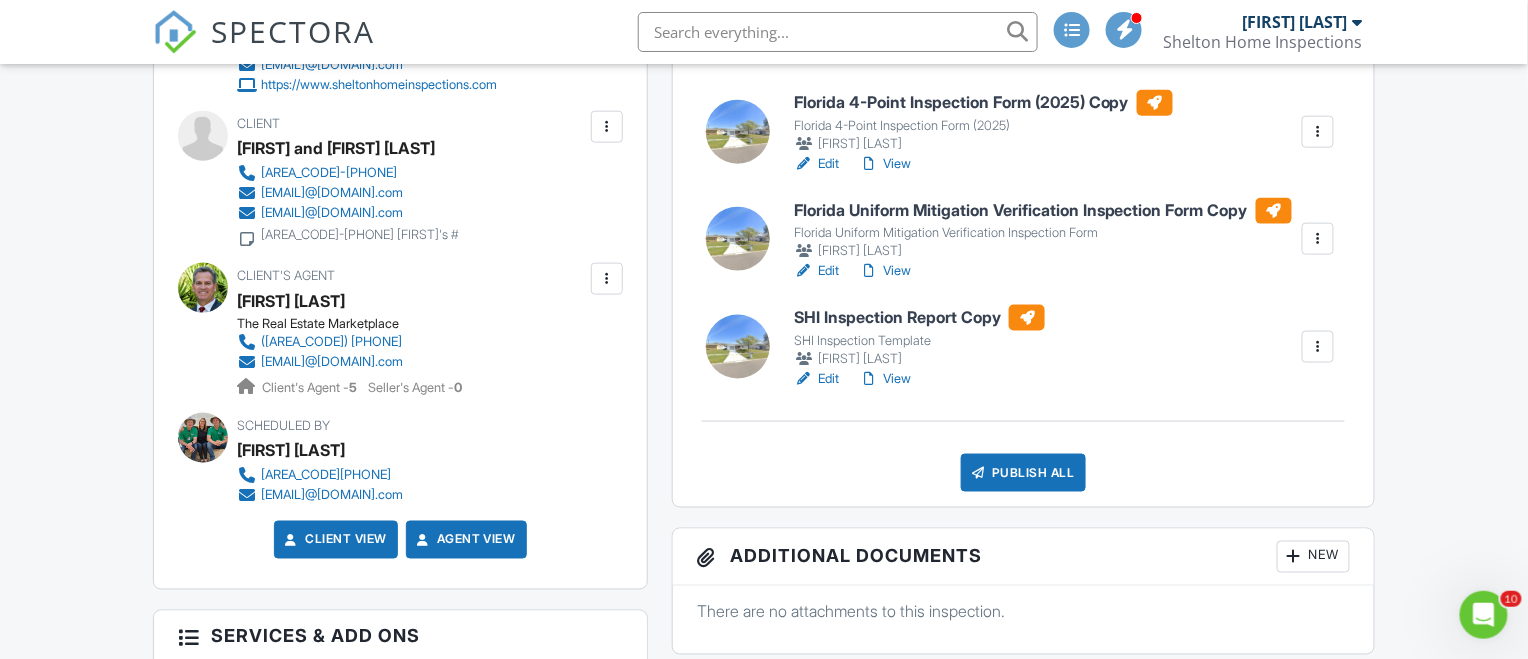 scroll, scrollTop: 666, scrollLeft: 0, axis: vertical 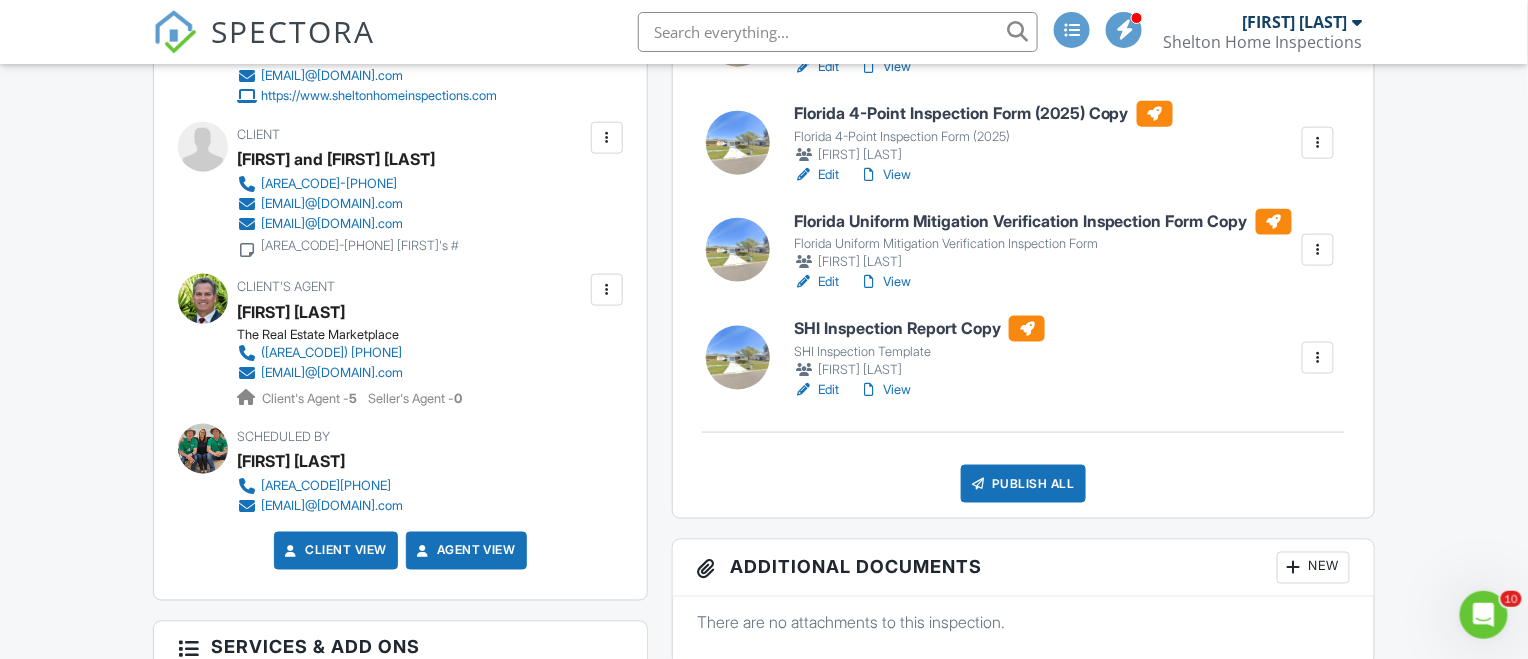 click on "Edit" at bounding box center (816, 175) 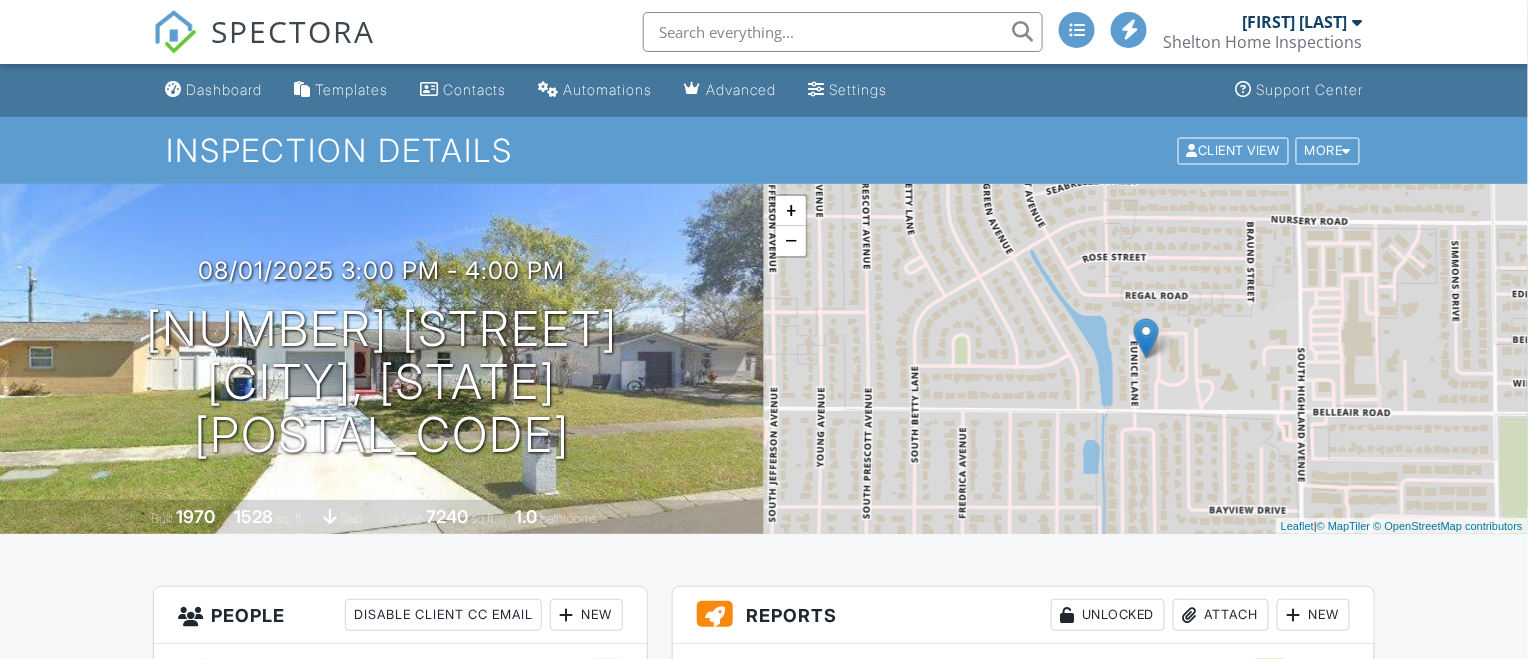 scroll, scrollTop: 533, scrollLeft: 0, axis: vertical 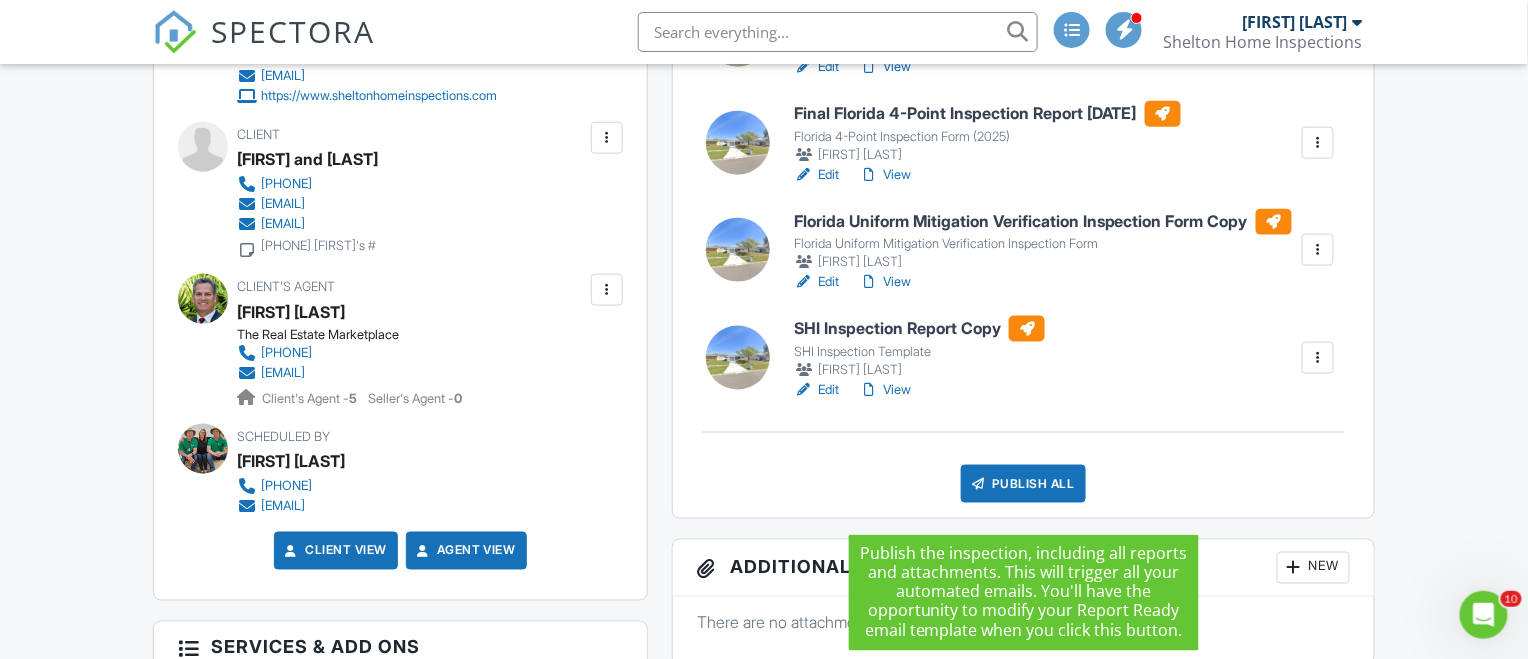 click on "Publish All" at bounding box center (1023, 484) 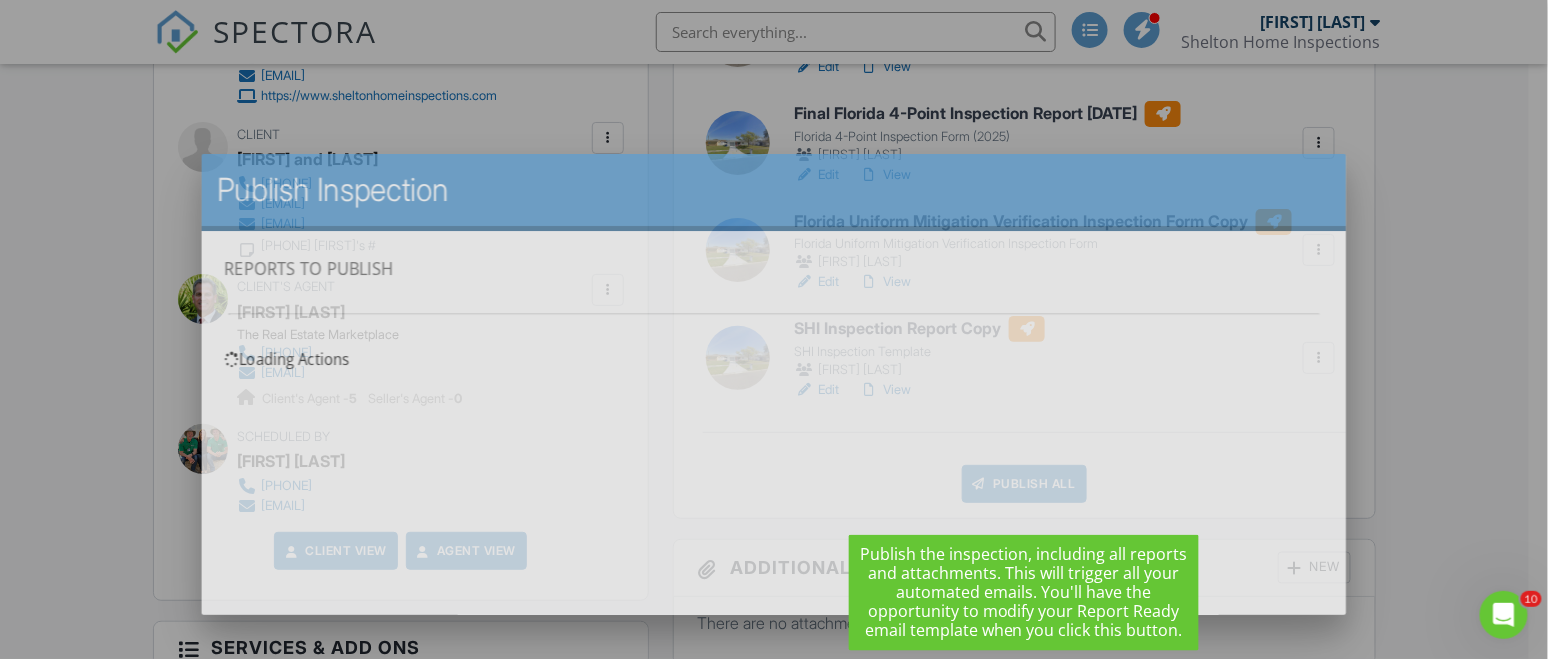 scroll, scrollTop: 0, scrollLeft: 0, axis: both 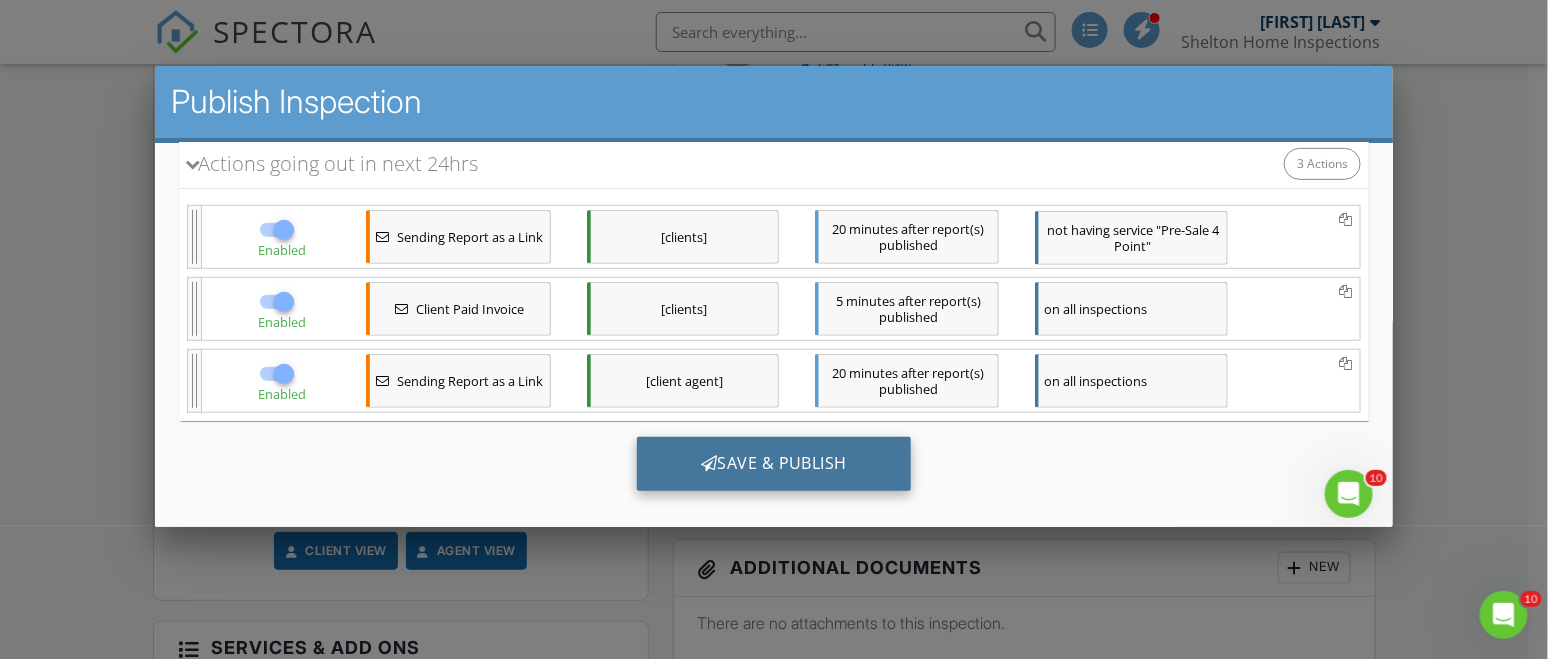 click on "Save & Publish" at bounding box center (773, 463) 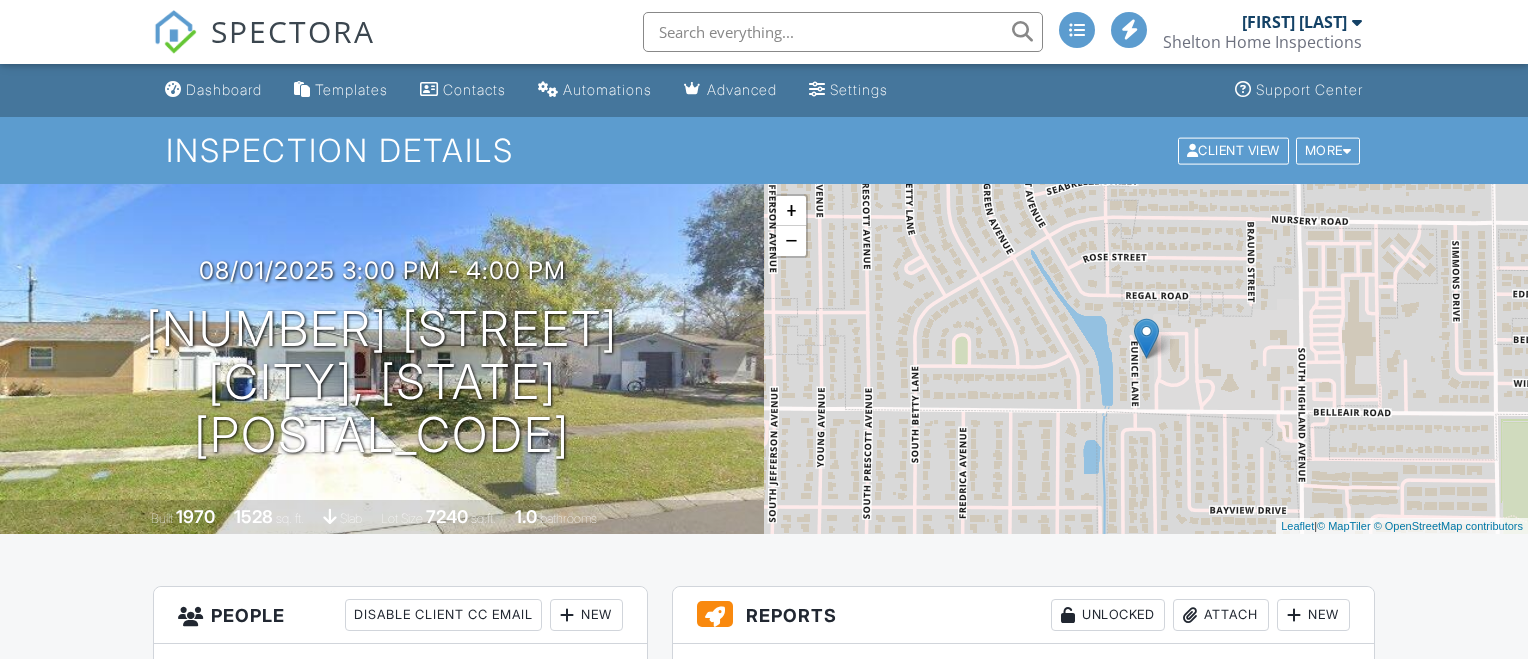 scroll, scrollTop: 0, scrollLeft: 0, axis: both 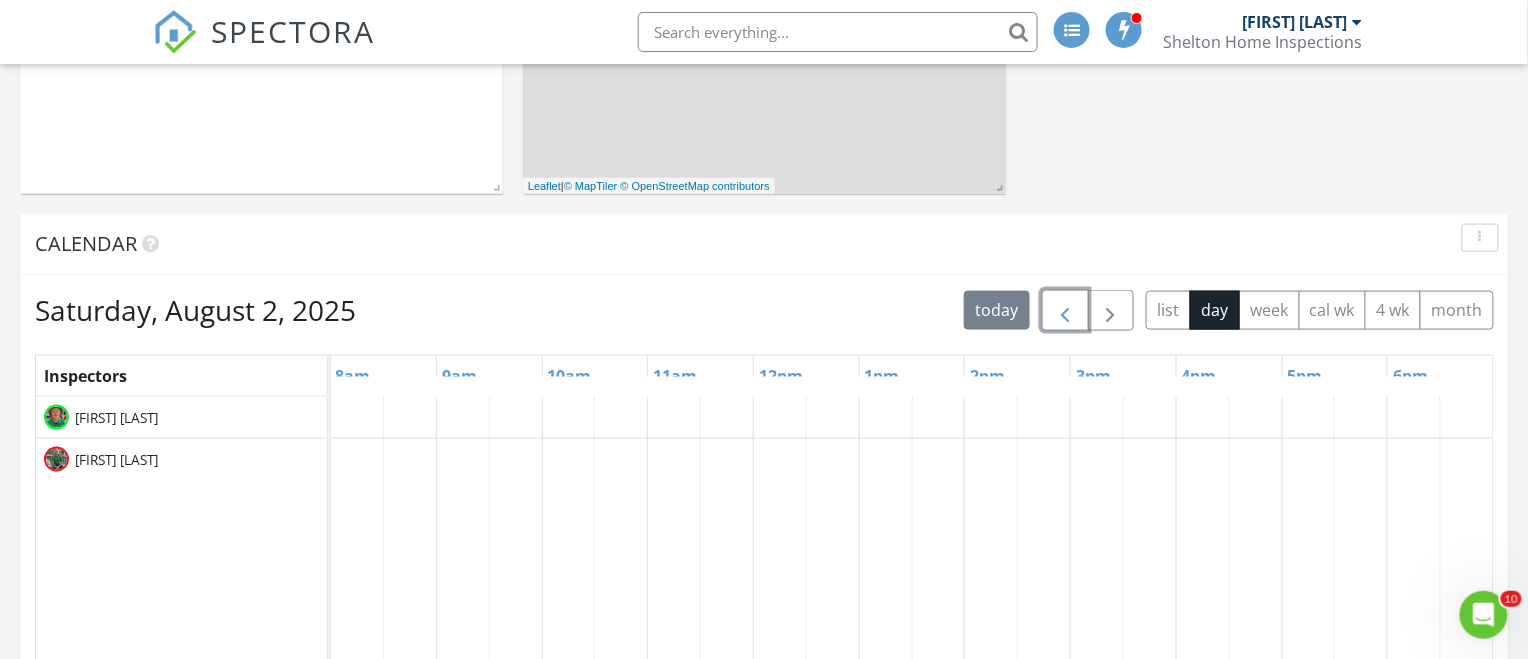 click at bounding box center [1065, 311] 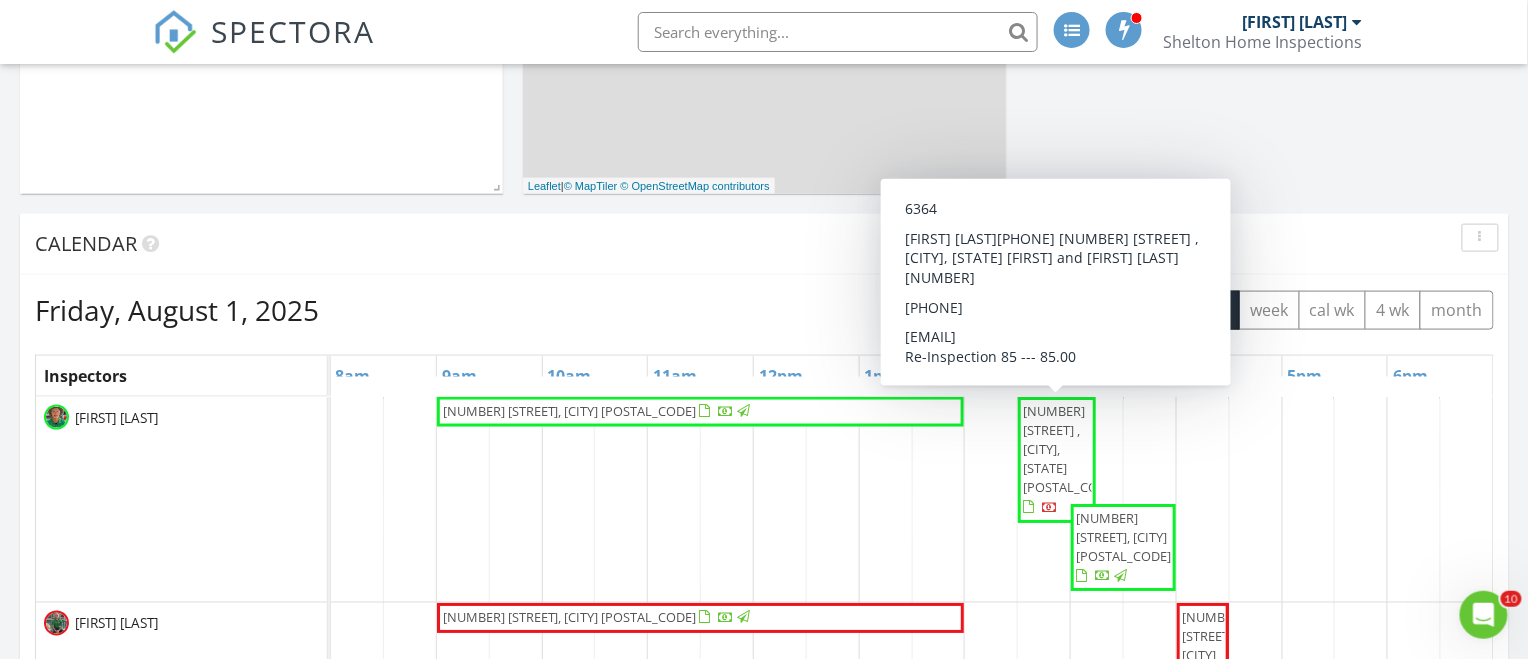 click on "843 17th Ave N , St. Petersburg 33704" at bounding box center [1071, 449] 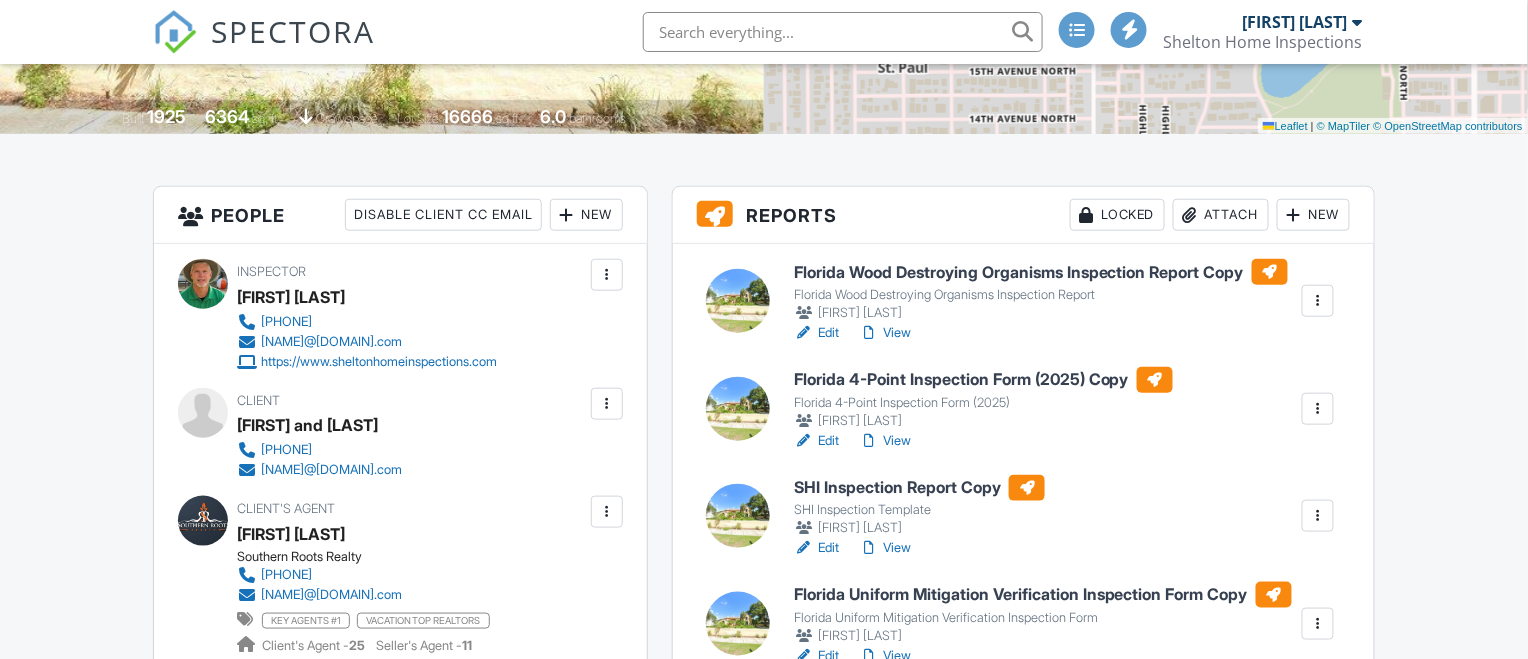 scroll, scrollTop: 533, scrollLeft: 0, axis: vertical 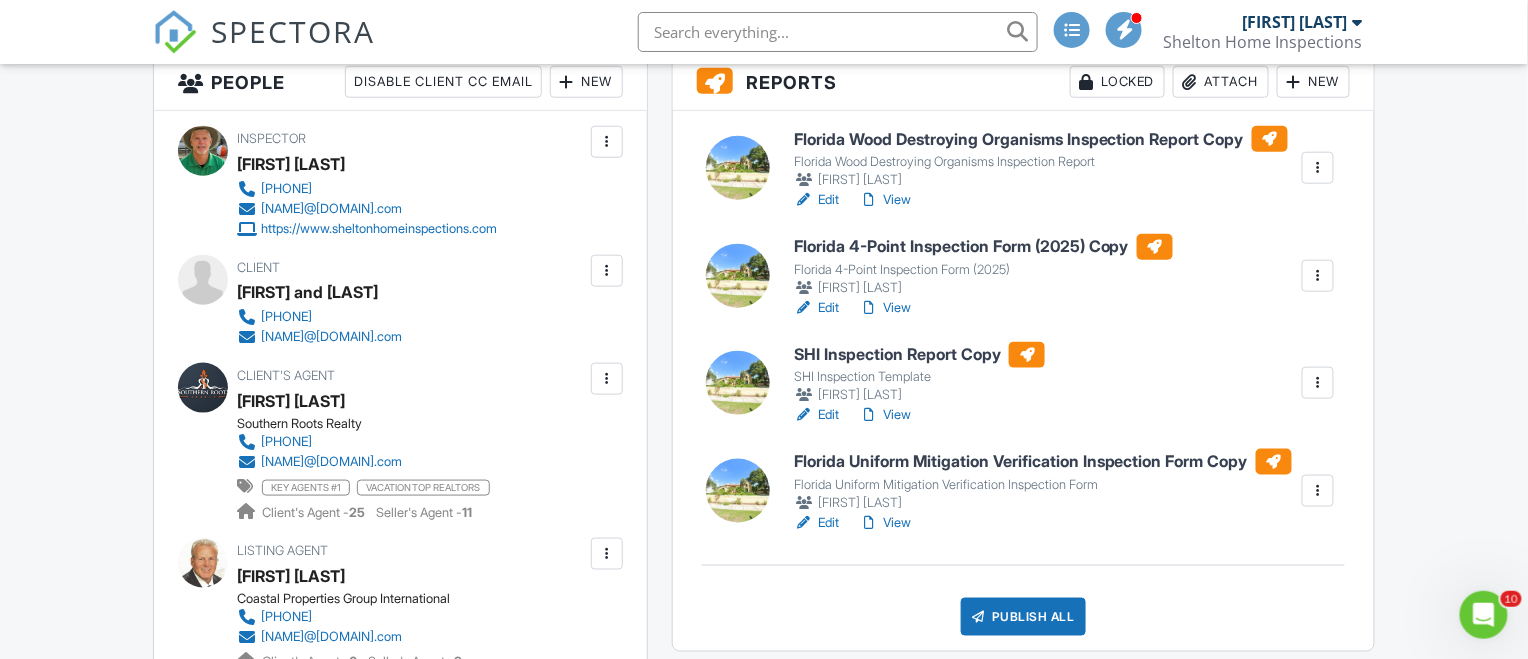 click on "Edit" at bounding box center (816, 308) 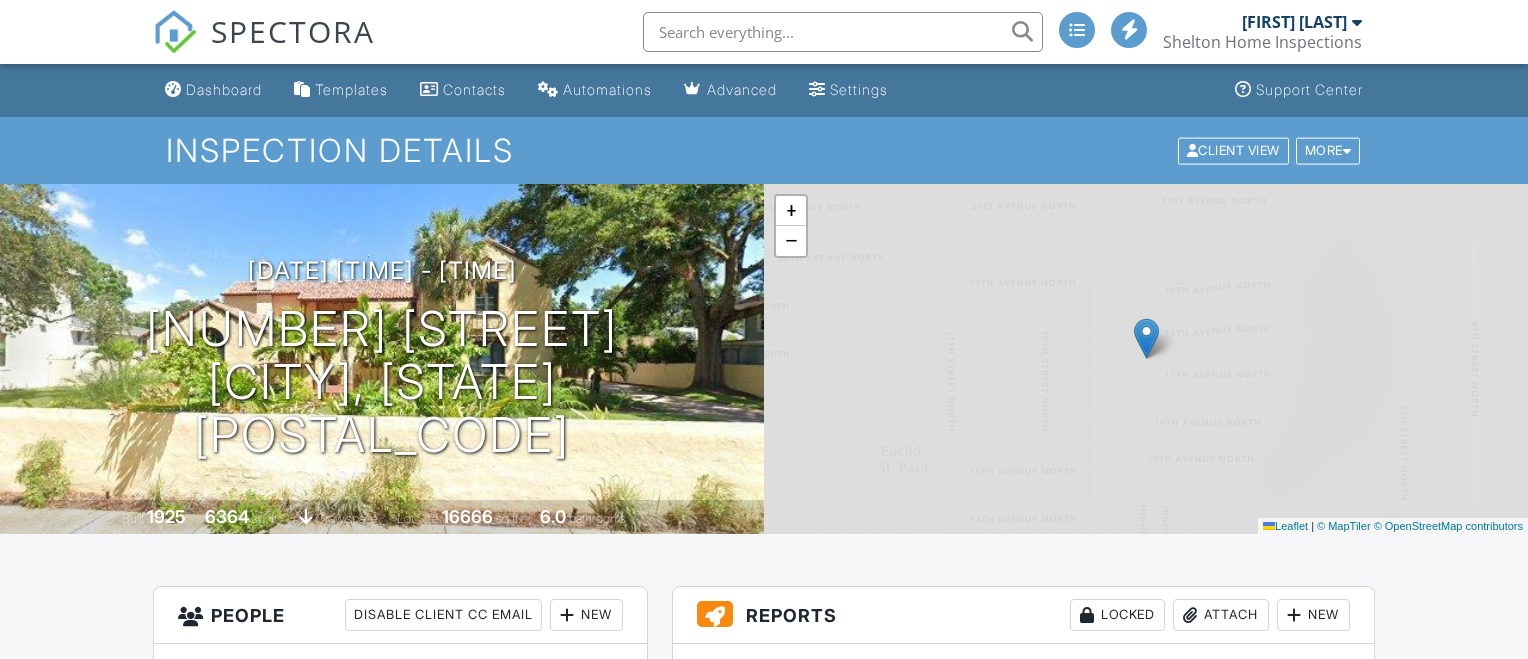 scroll, scrollTop: 533, scrollLeft: 0, axis: vertical 